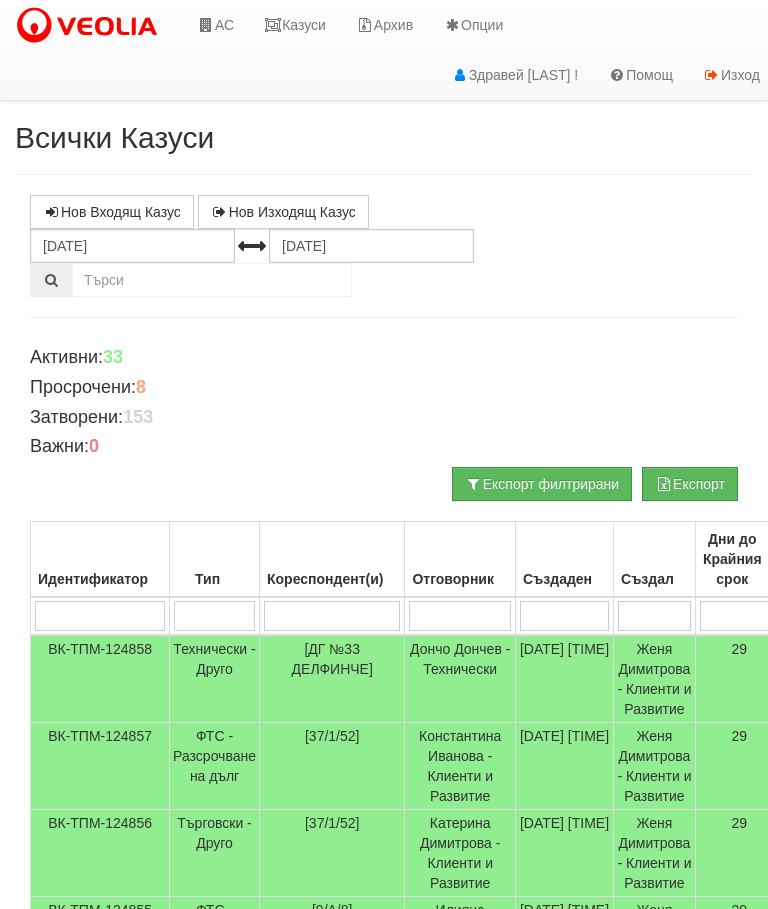 scroll, scrollTop: -2, scrollLeft: 0, axis: vertical 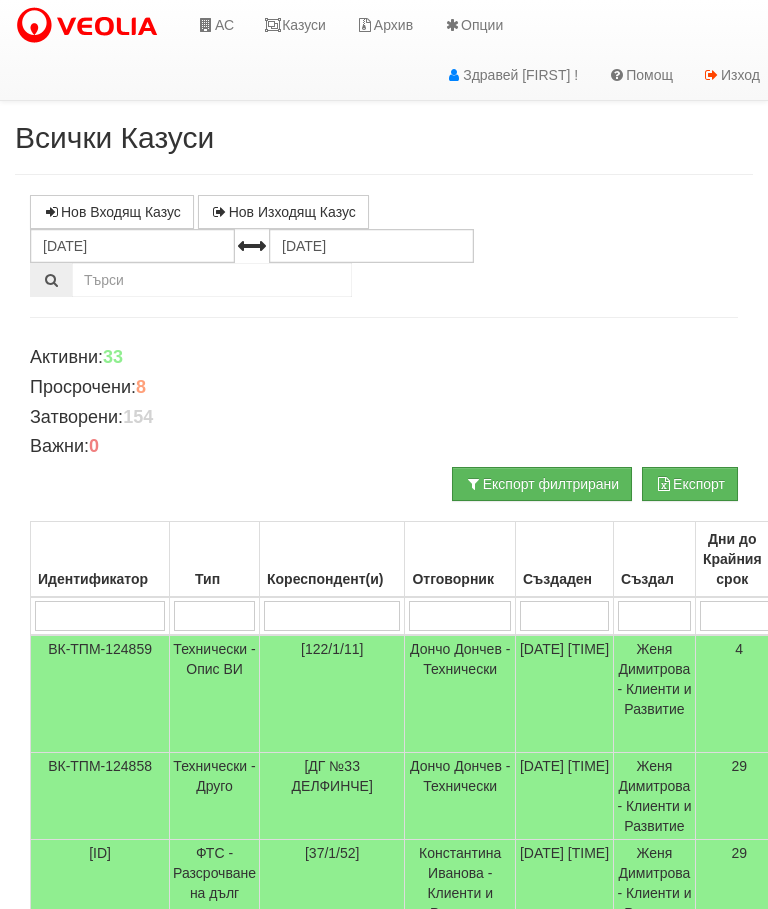 click on "Казуси" at bounding box center [295, 25] 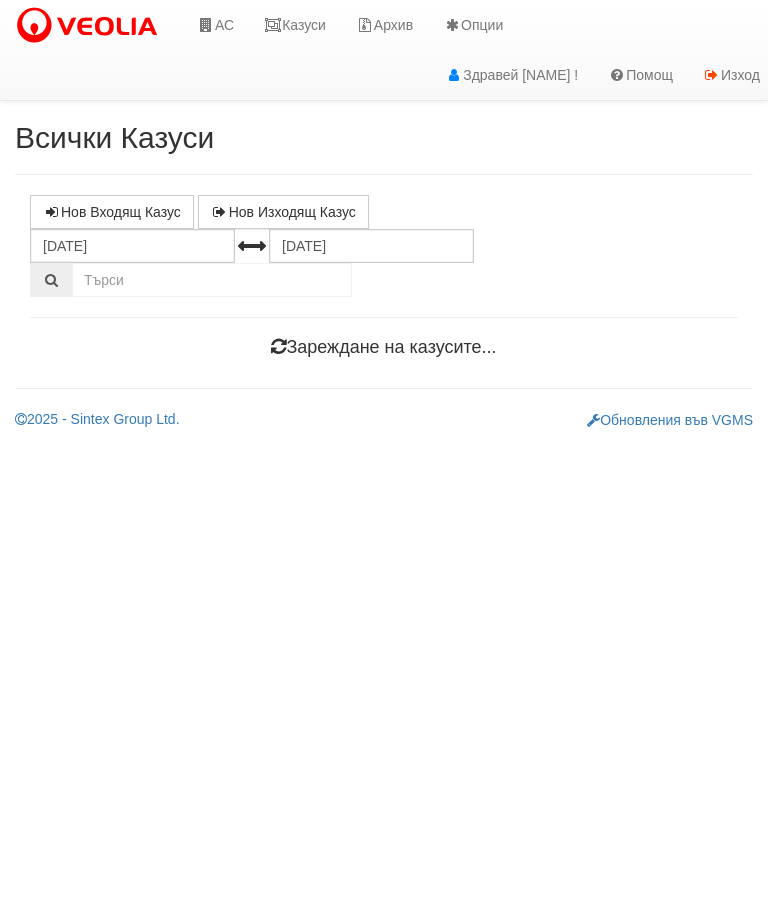 scroll, scrollTop: 0, scrollLeft: 0, axis: both 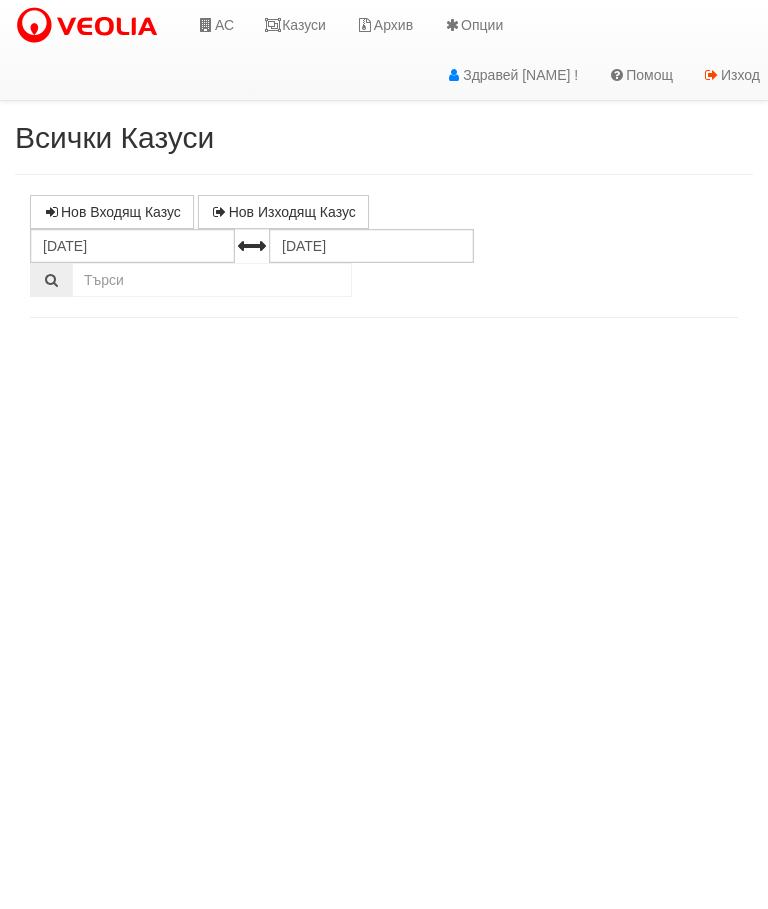 select on "10" 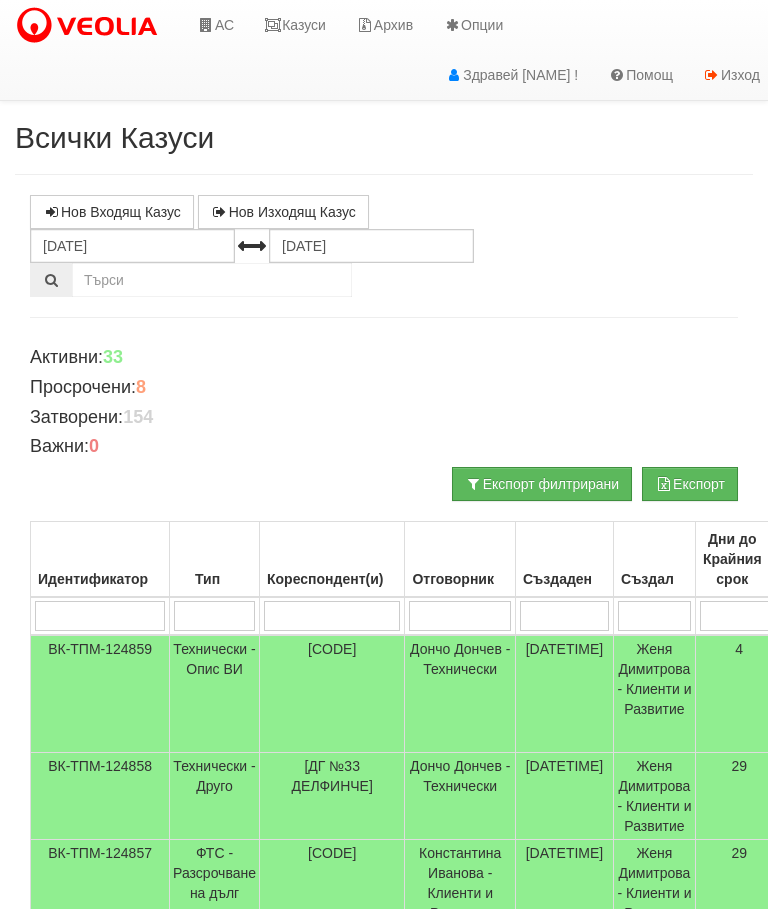click at bounding box center [332, 616] 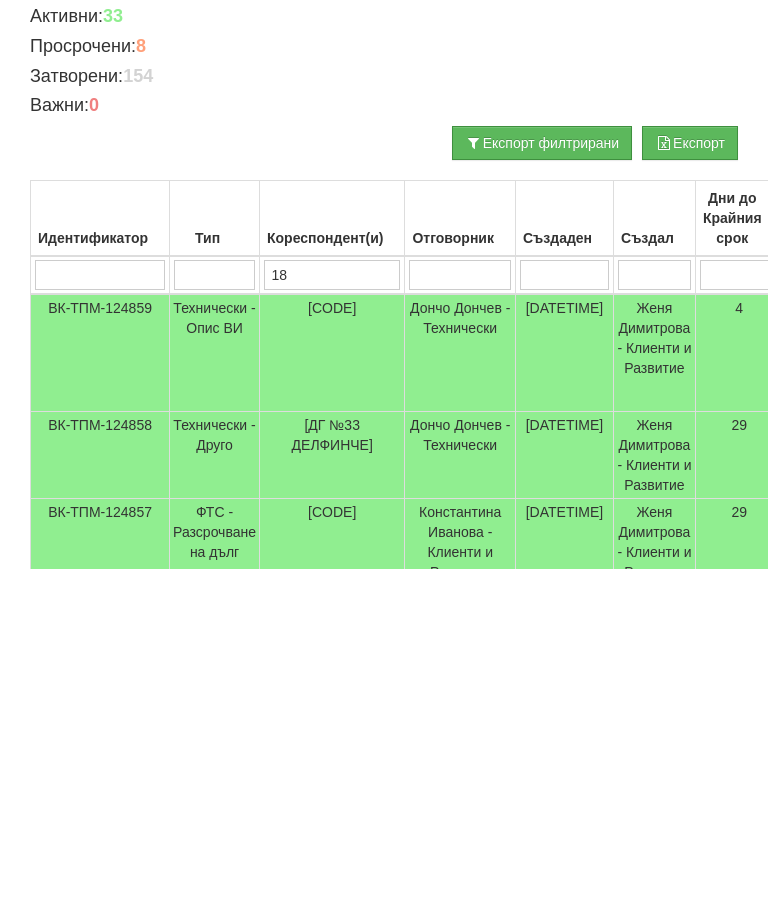 type on "187" 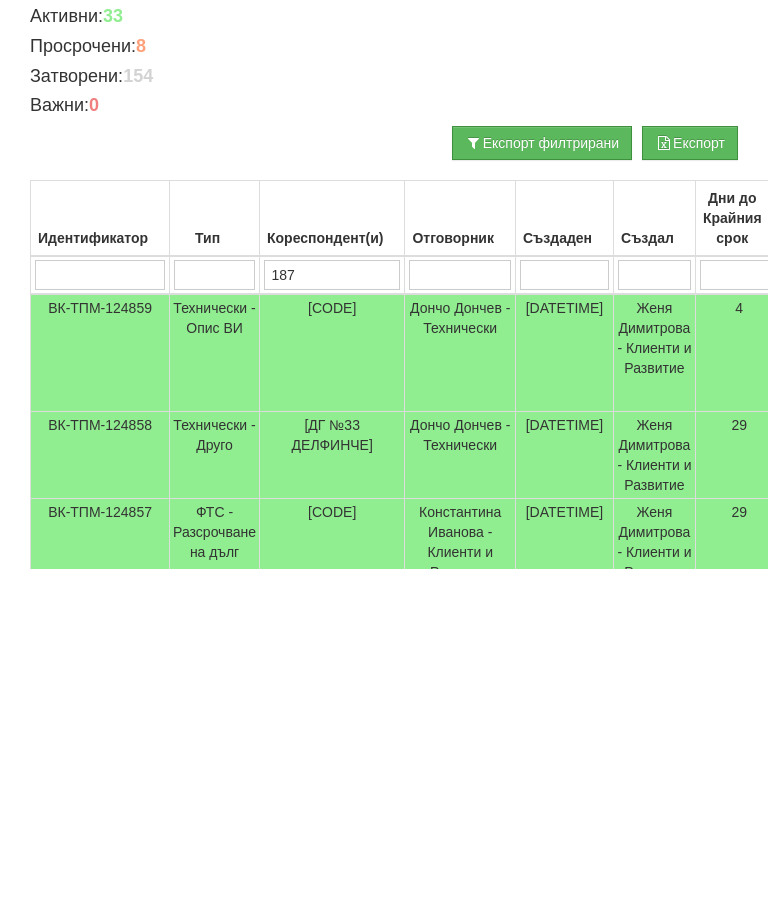 type on "187" 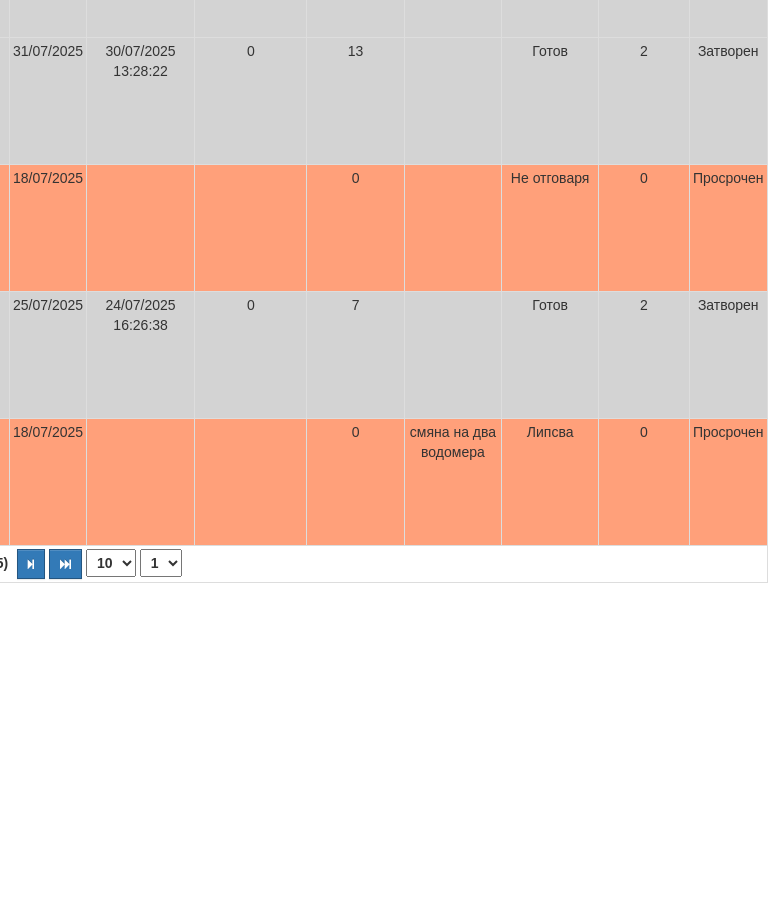 scroll, scrollTop: 1088, scrollLeft: 798, axis: both 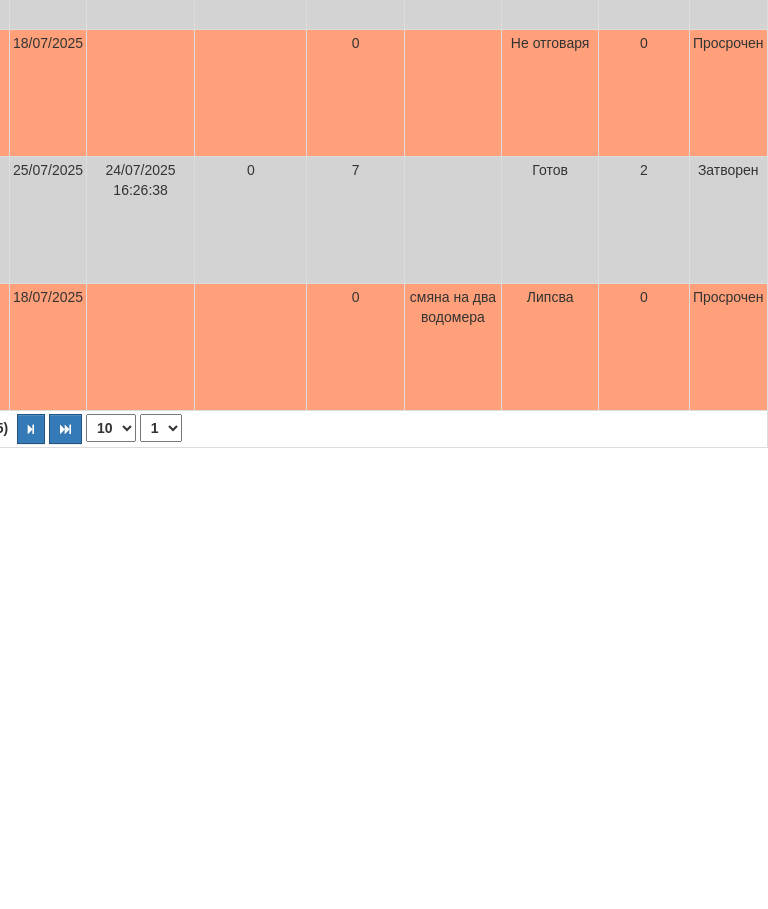 type on "187" 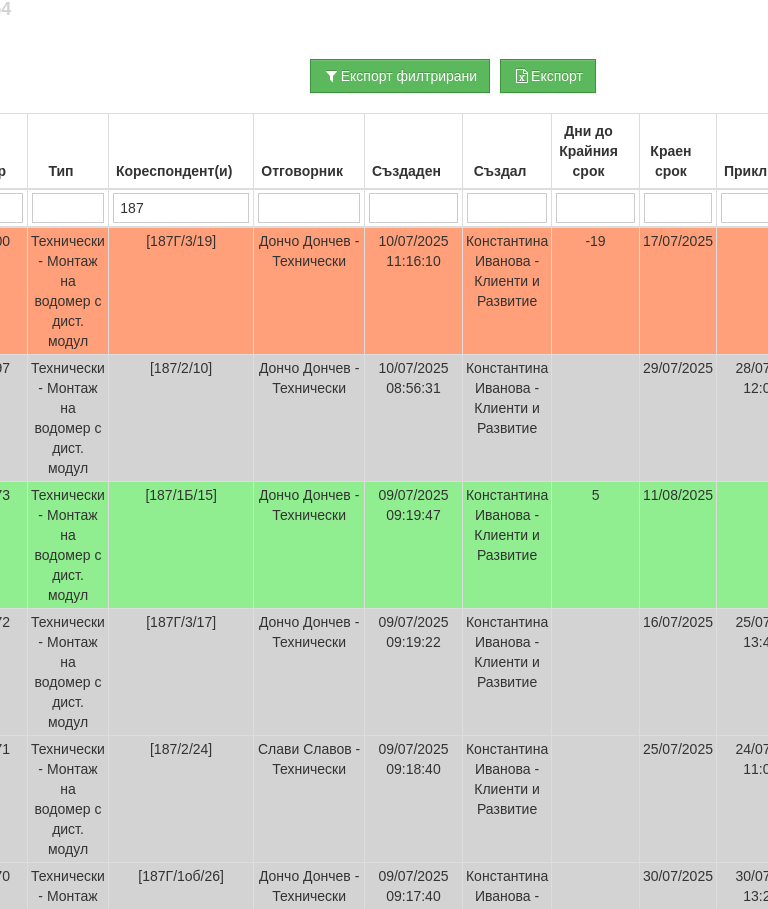 scroll, scrollTop: 408, scrollLeft: 0, axis: vertical 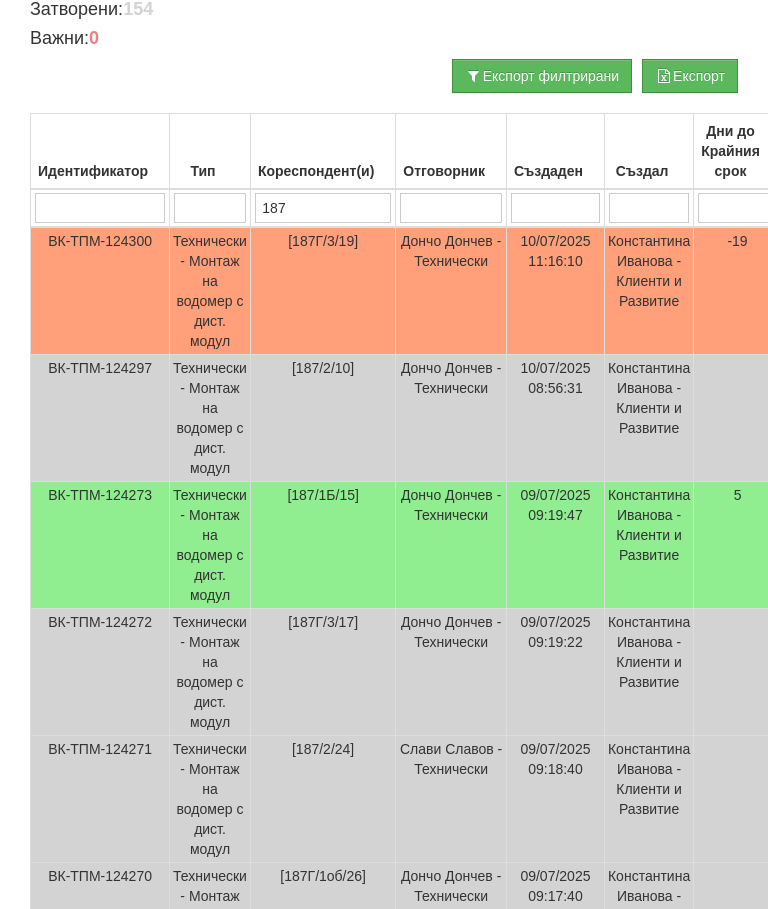 click on "[187Г/3/19]" at bounding box center (322, 291) 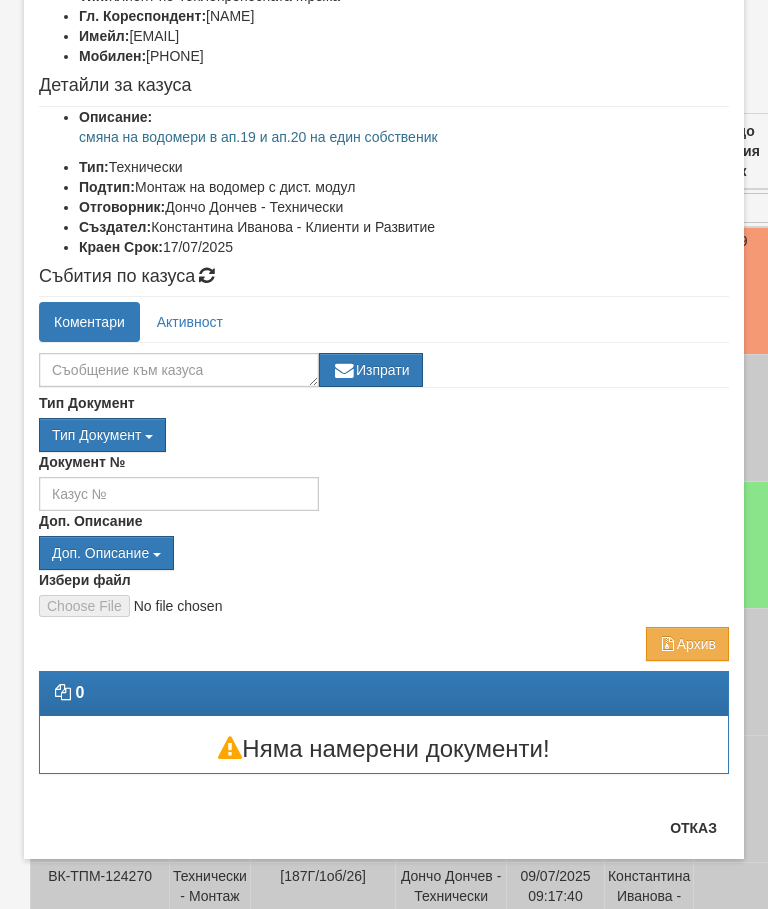 scroll, scrollTop: 182, scrollLeft: 0, axis: vertical 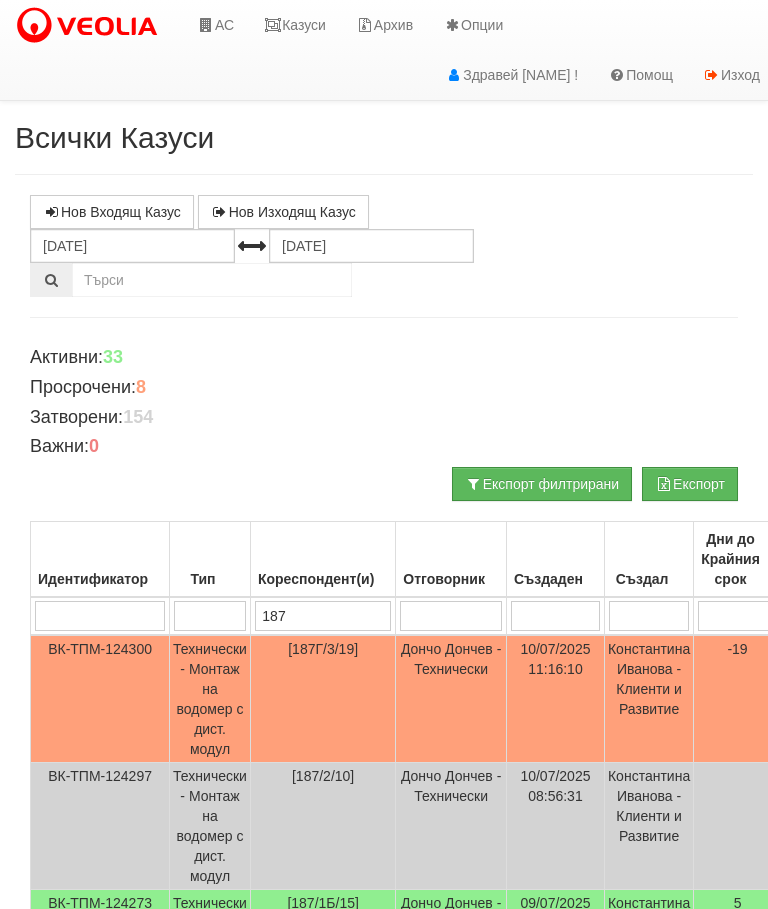 click on "АС" at bounding box center [215, 25] 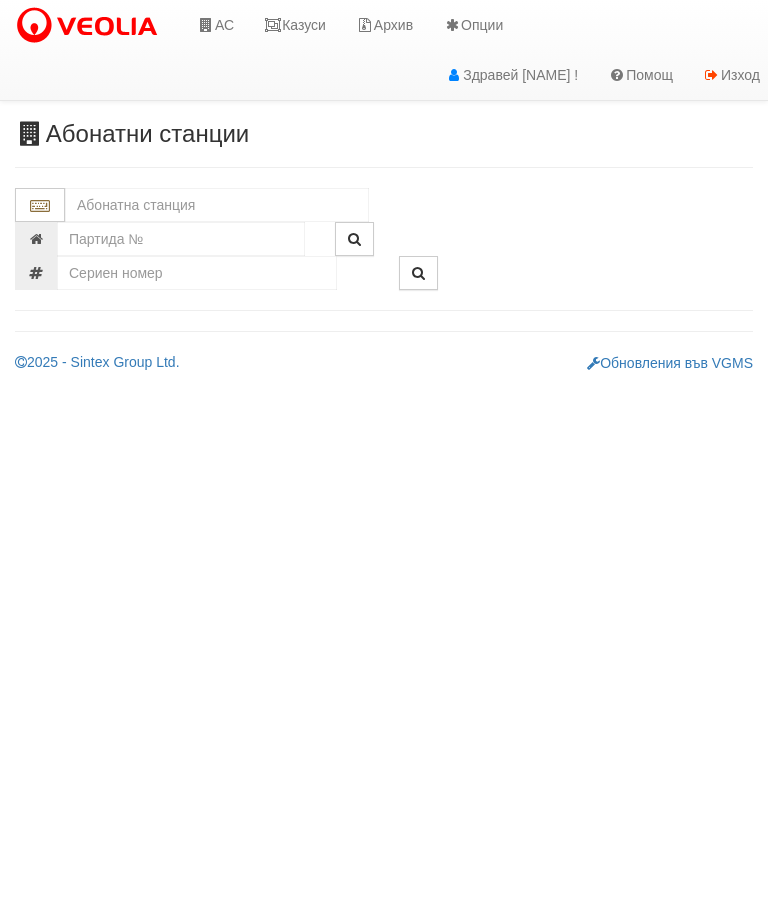 scroll, scrollTop: 0, scrollLeft: 0, axis: both 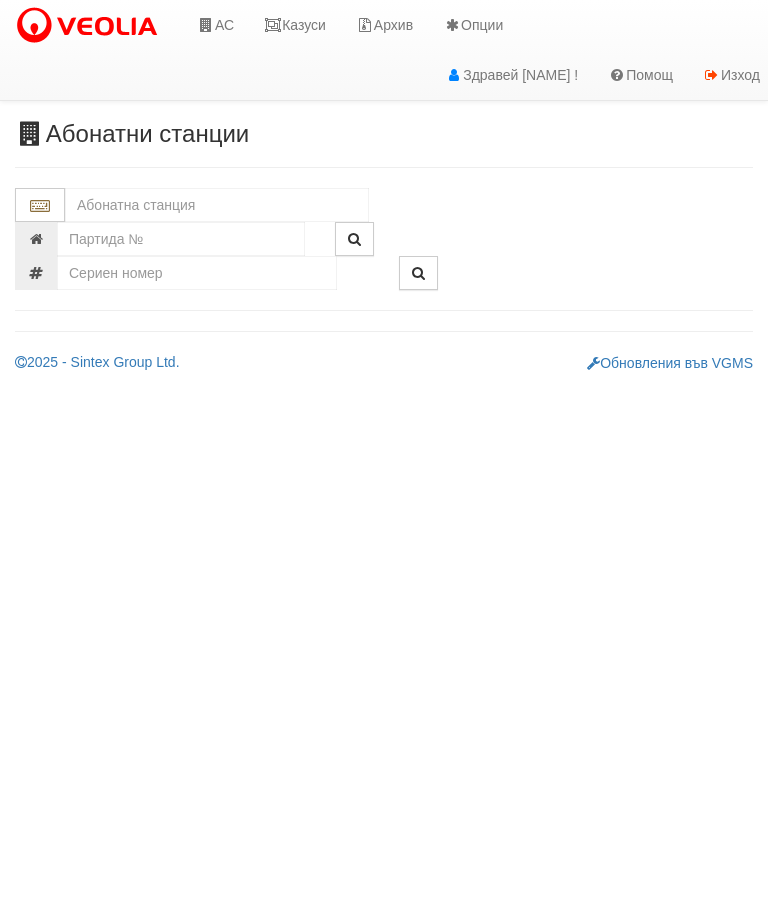 click at bounding box center [217, 205] 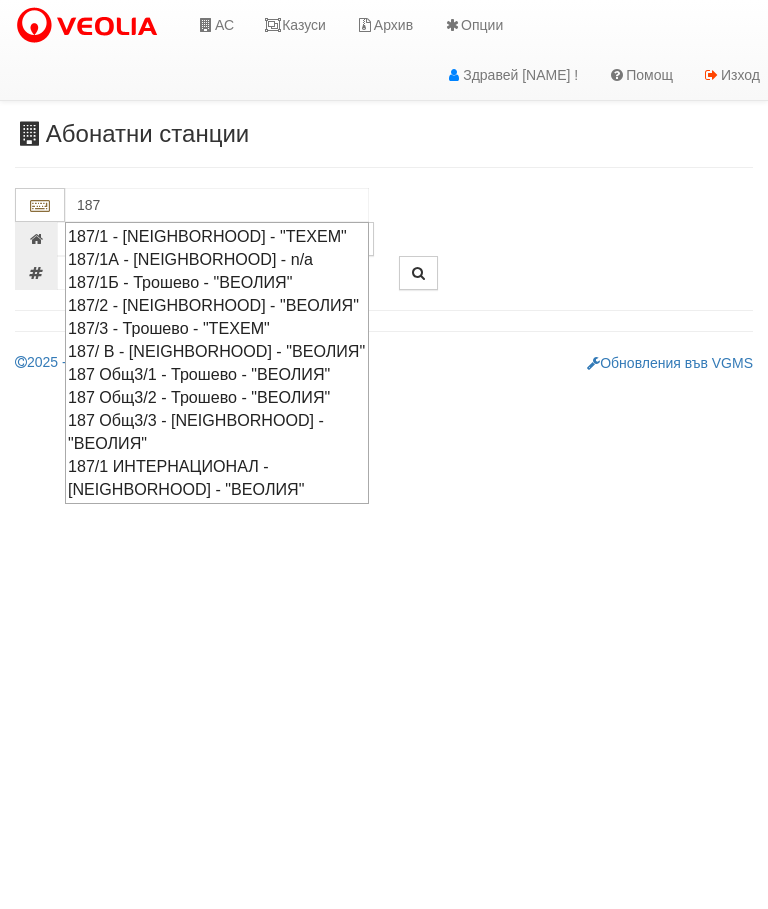 click on "187 Общ3/3 - Трошево - "ВЕОЛИЯ"" at bounding box center [217, 432] 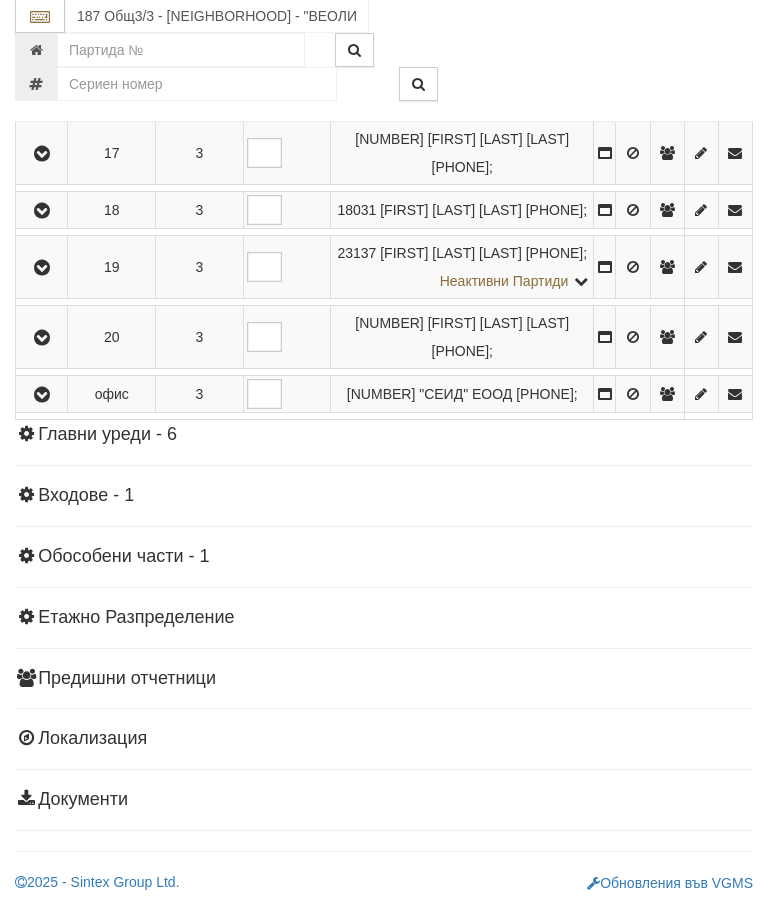 scroll, scrollTop: 1489, scrollLeft: 0, axis: vertical 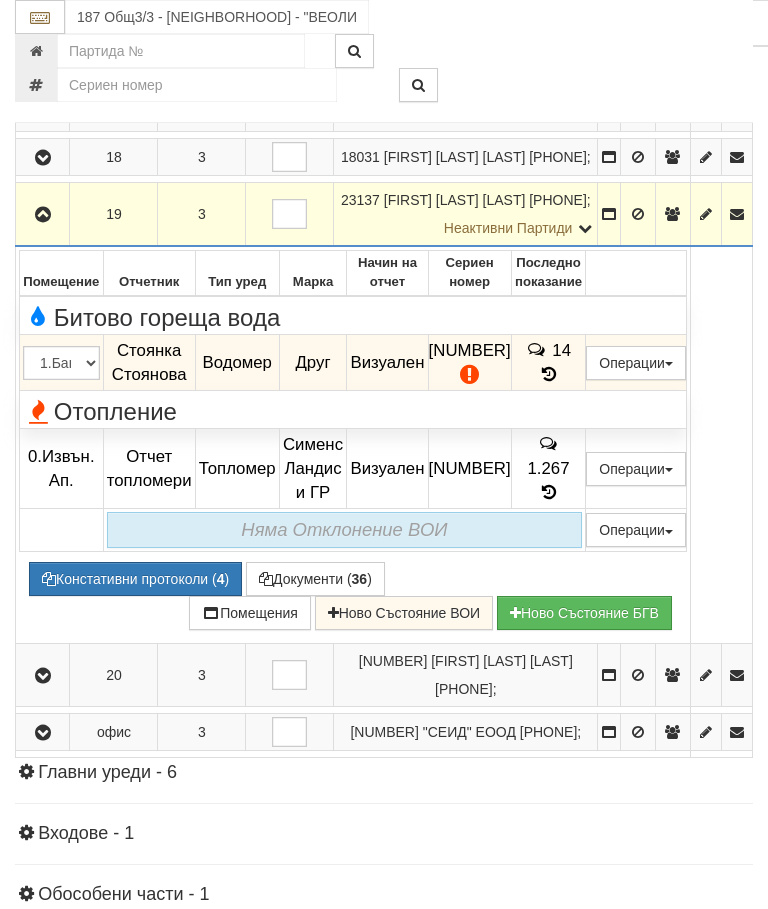 click at bounding box center [43, 215] 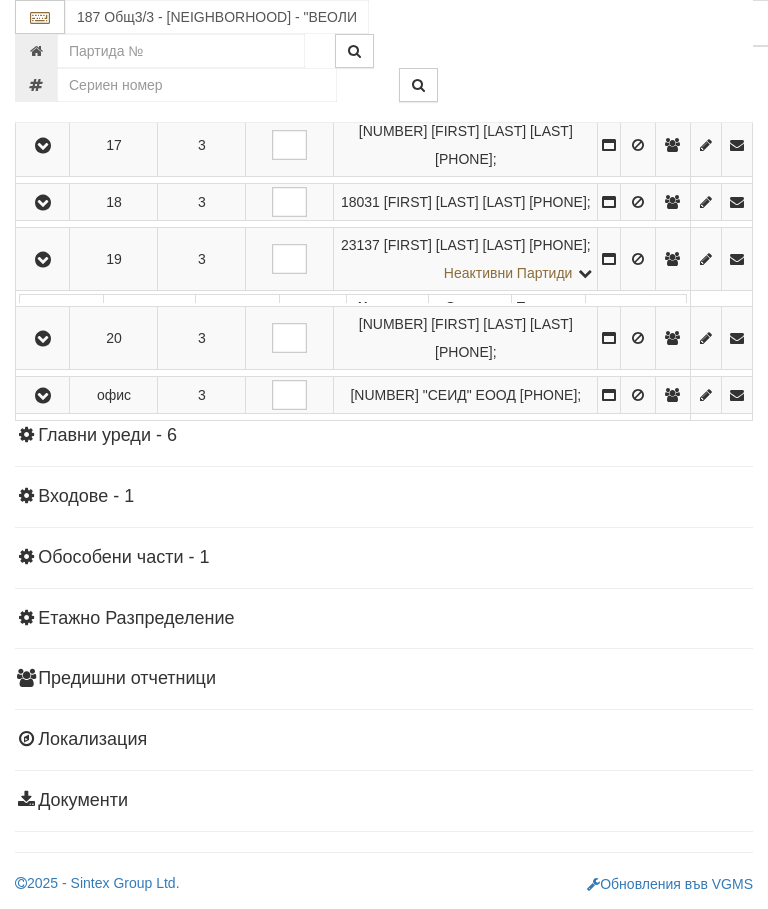 scroll, scrollTop: 1465, scrollLeft: 0, axis: vertical 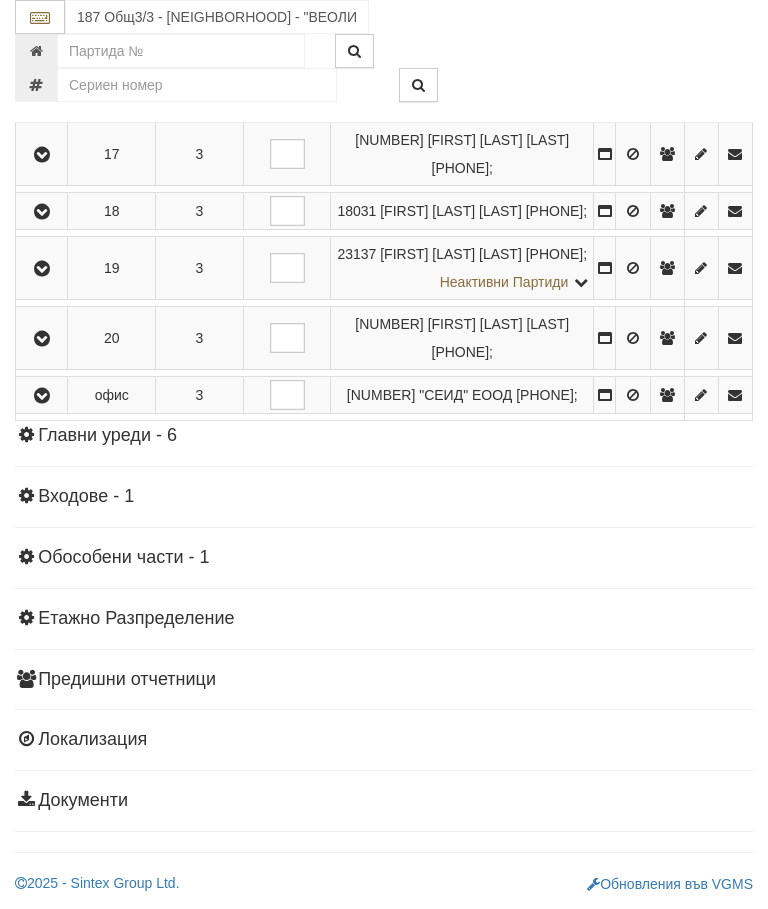 click at bounding box center (42, 339) 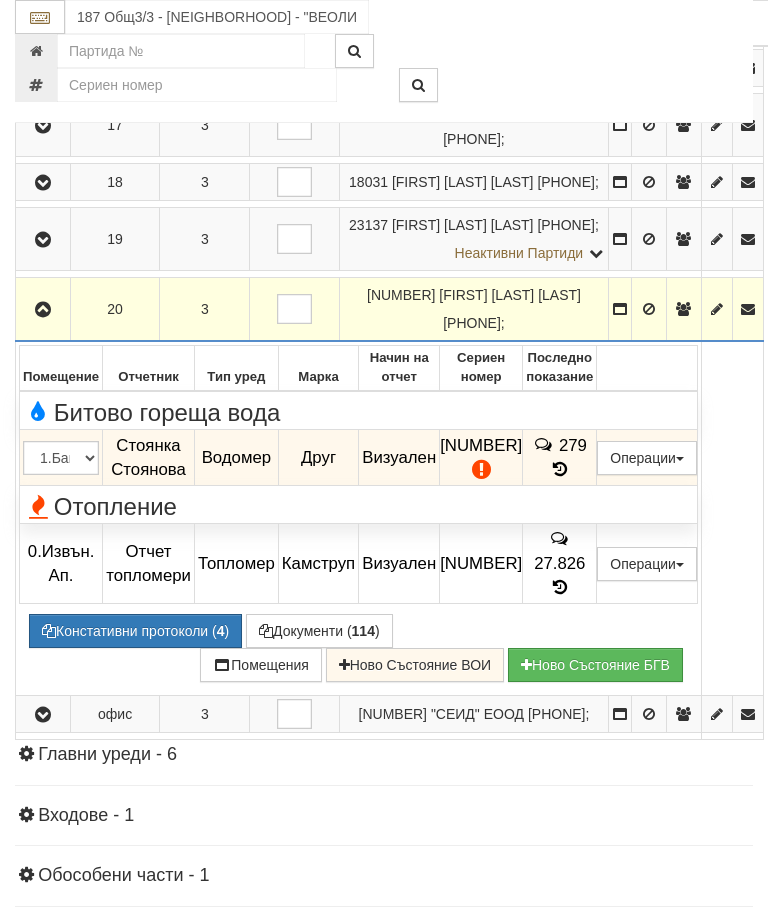 click at bounding box center [43, 310] 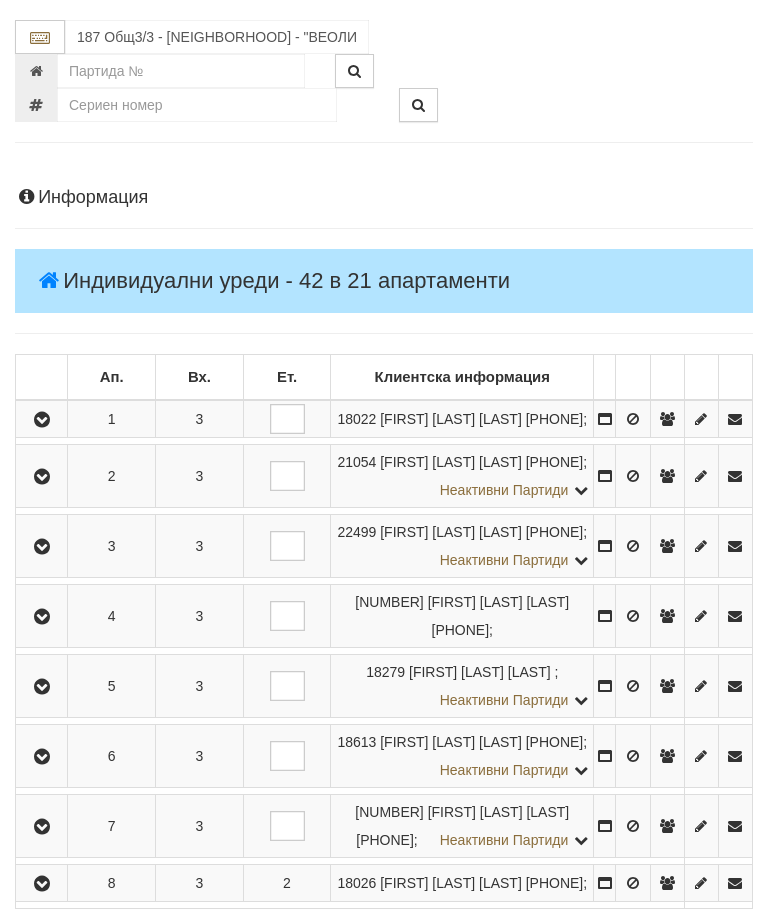 scroll, scrollTop: 0, scrollLeft: 0, axis: both 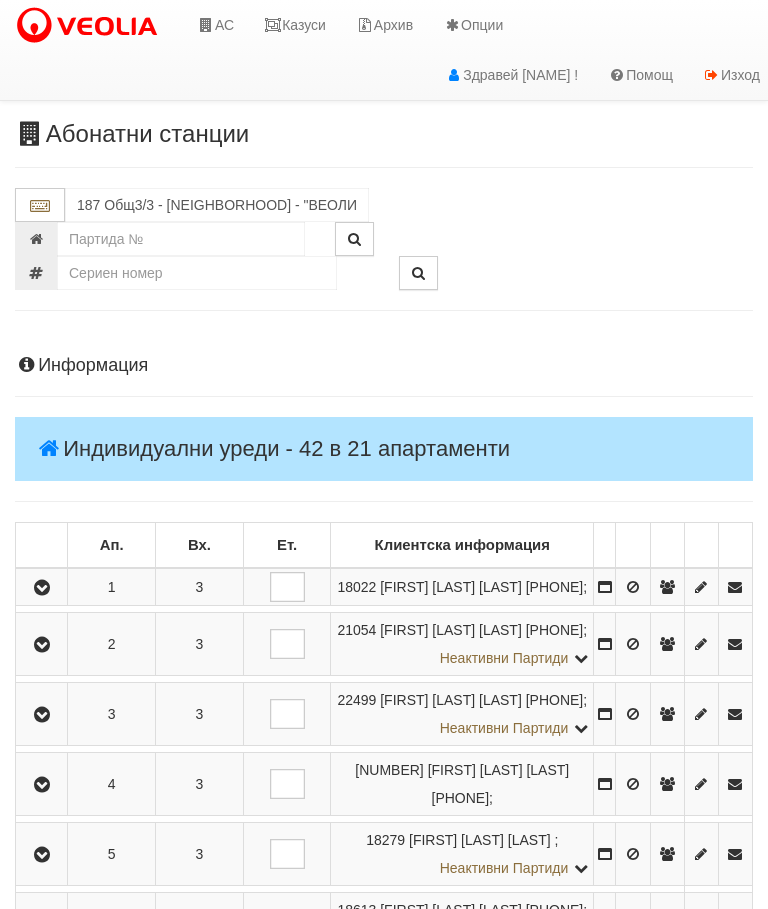 click on "Казуси" at bounding box center [295, 25] 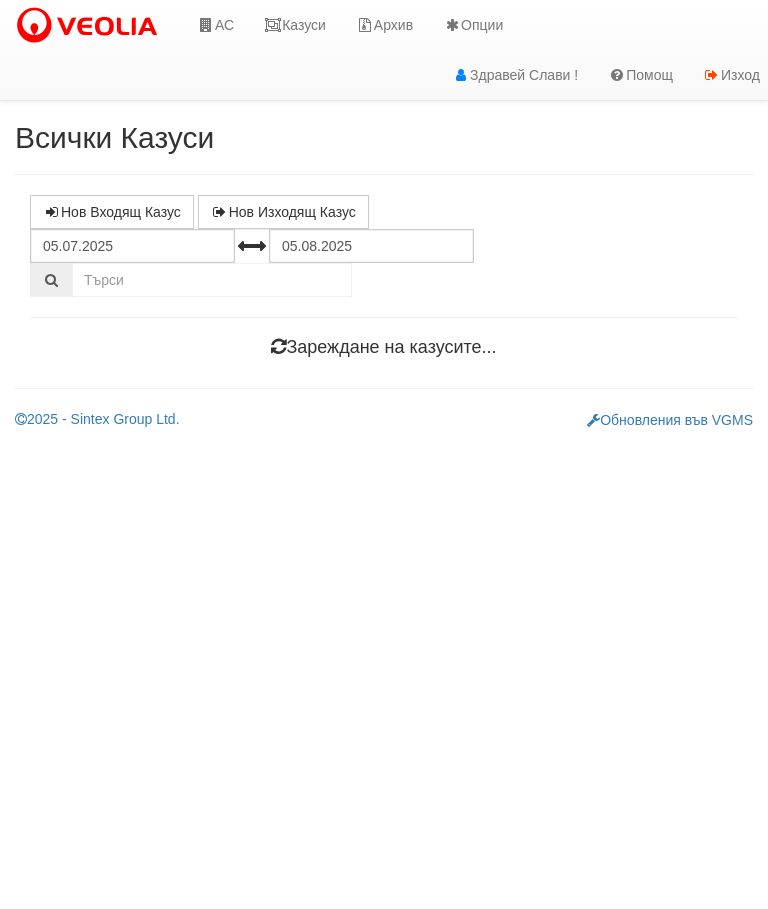 scroll, scrollTop: 0, scrollLeft: 0, axis: both 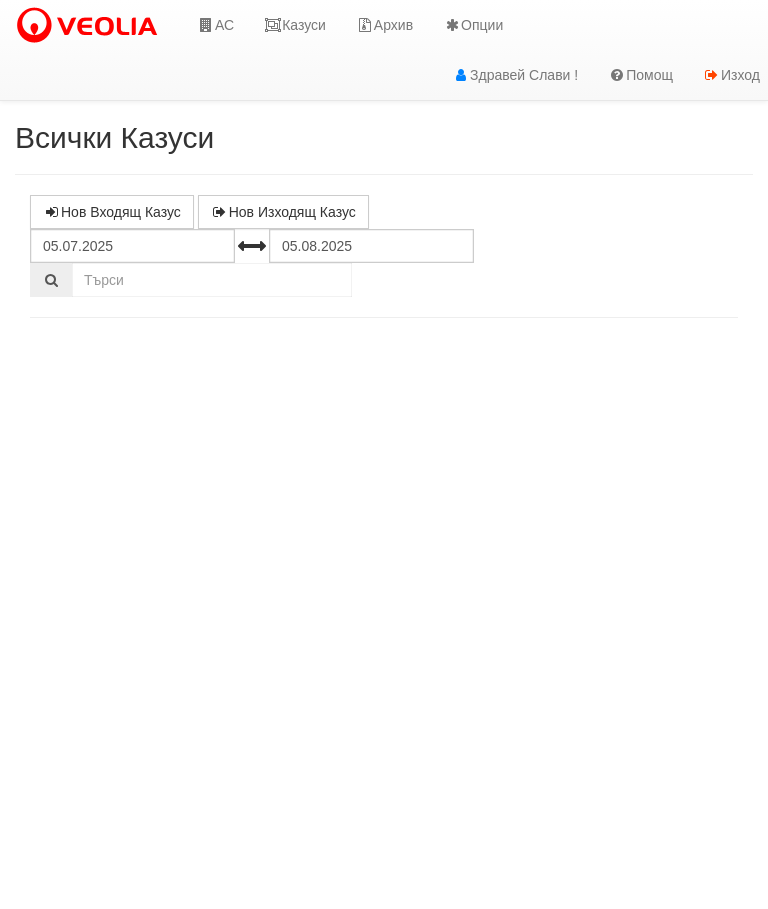 select on "10" 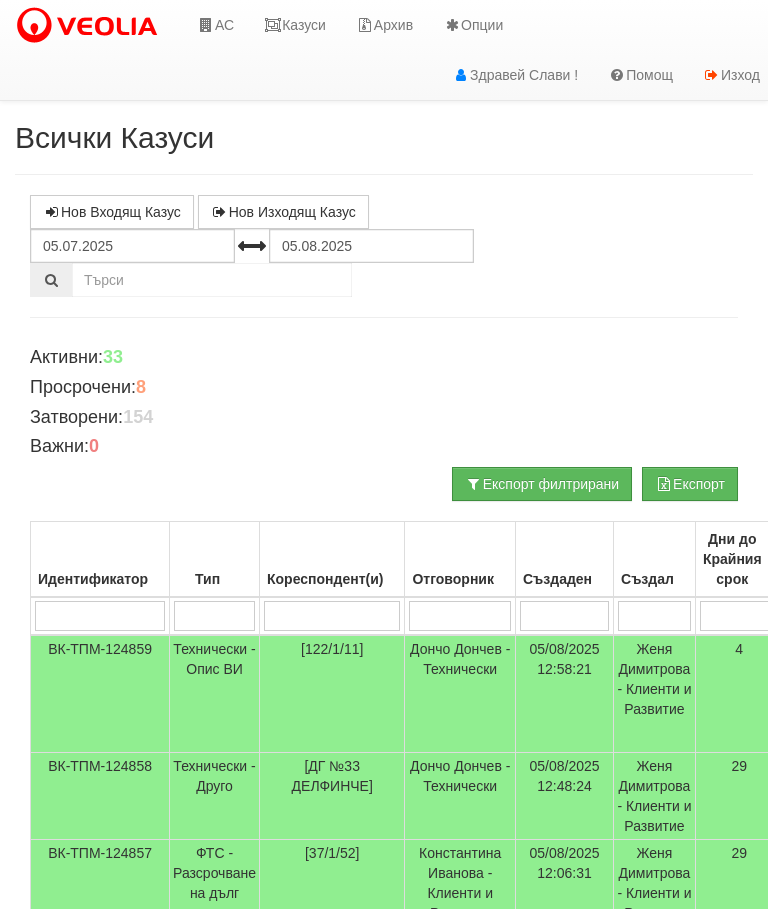 click at bounding box center [332, 616] 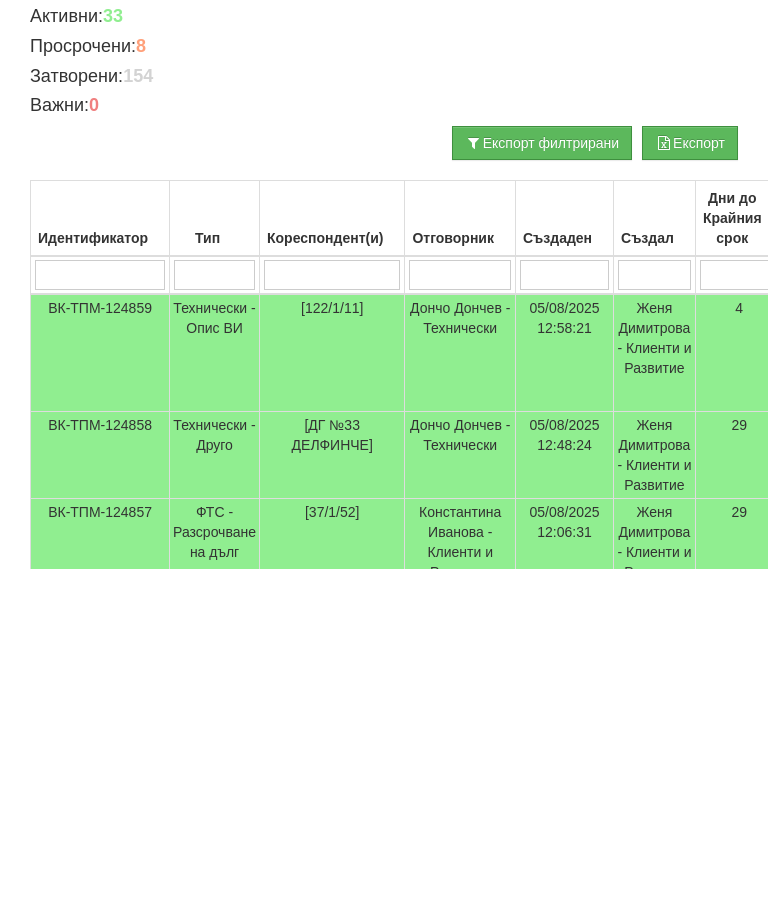 type on "1" 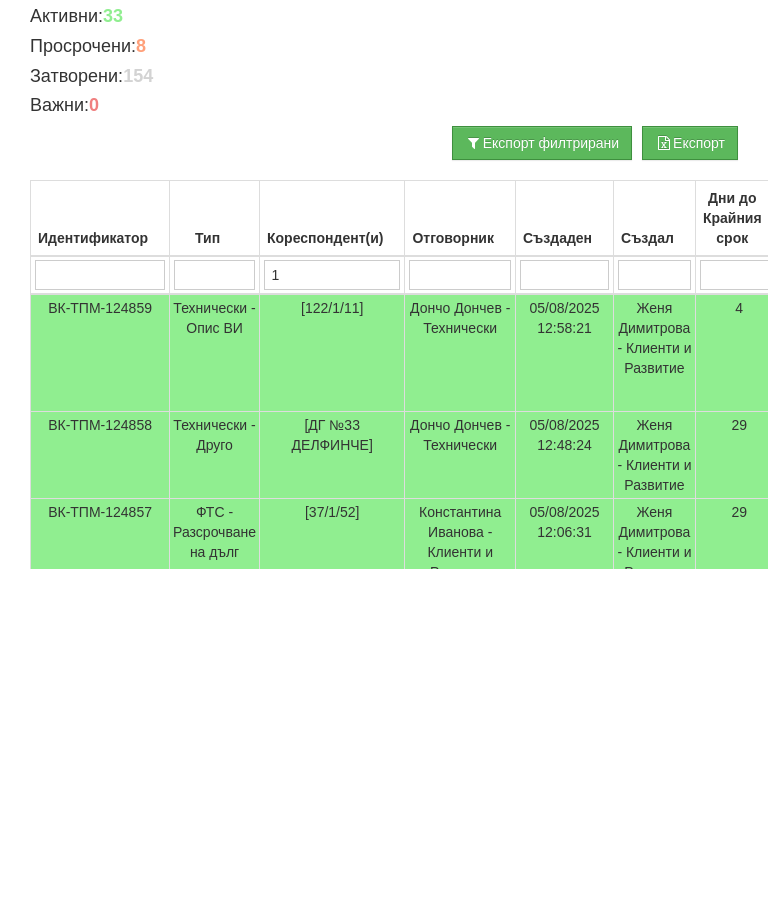 type on "1" 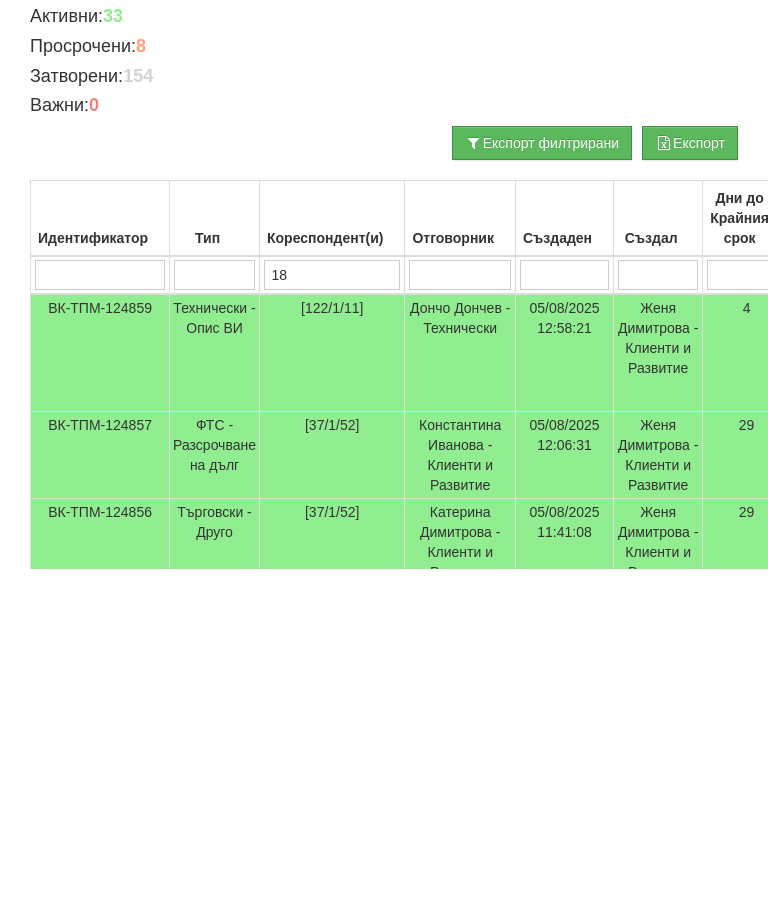 type on "187" 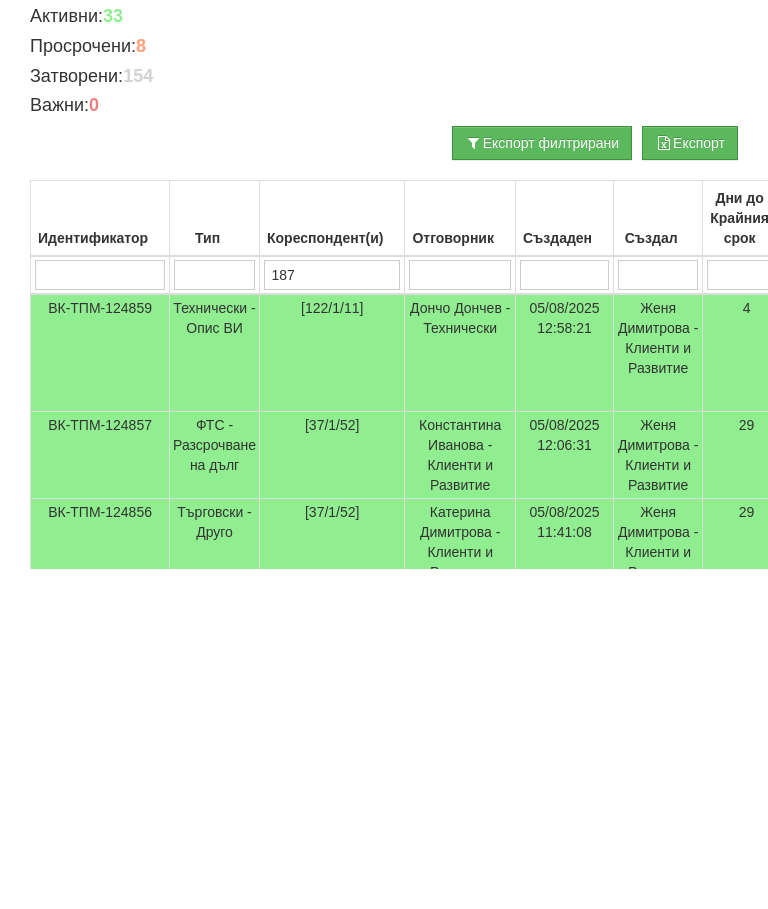 type on "187" 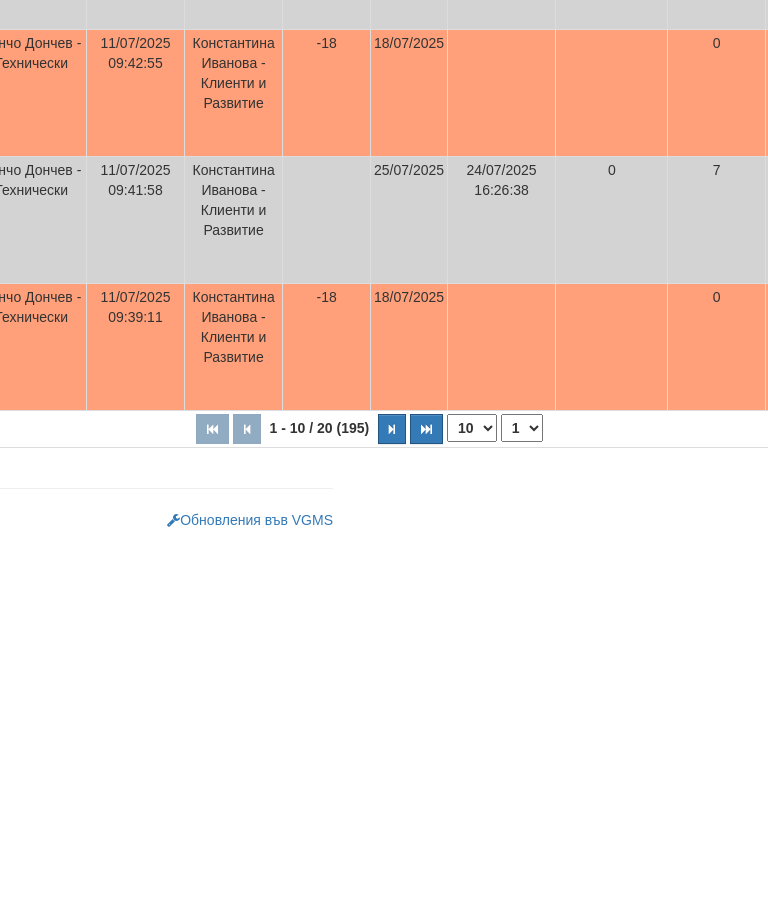 scroll, scrollTop: 1088, scrollLeft: 574, axis: both 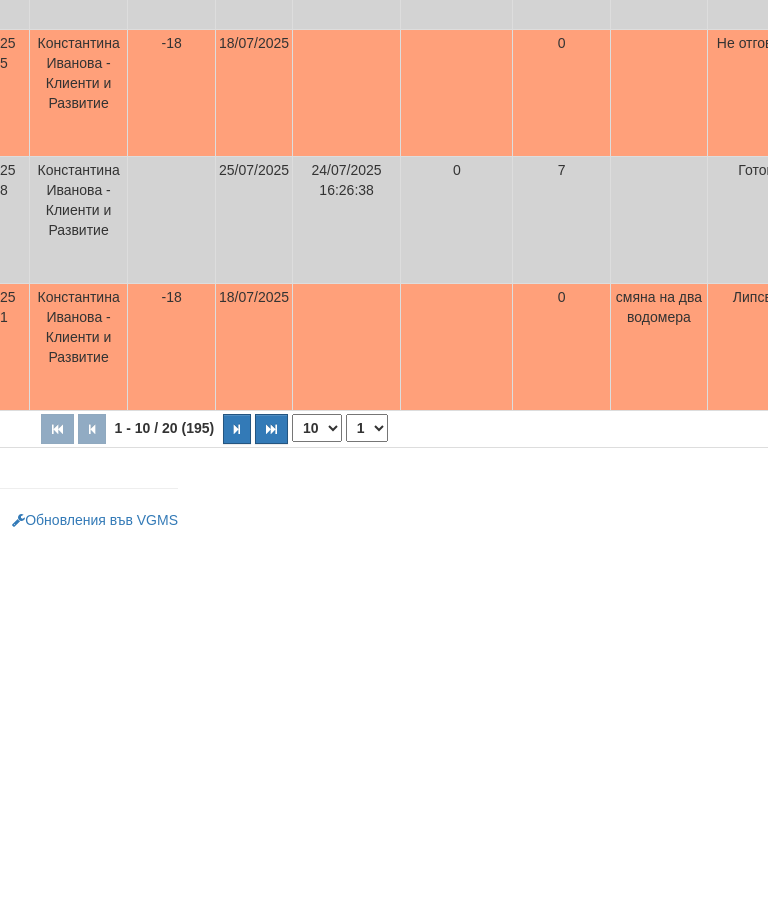 type on "187" 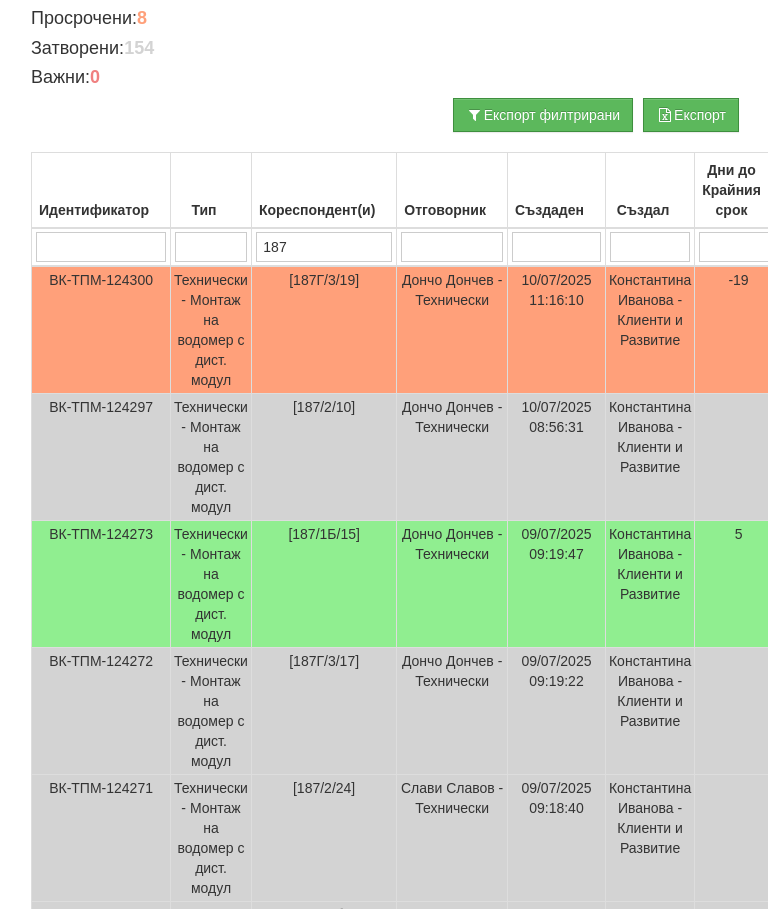 scroll, scrollTop: 368, scrollLeft: 0, axis: vertical 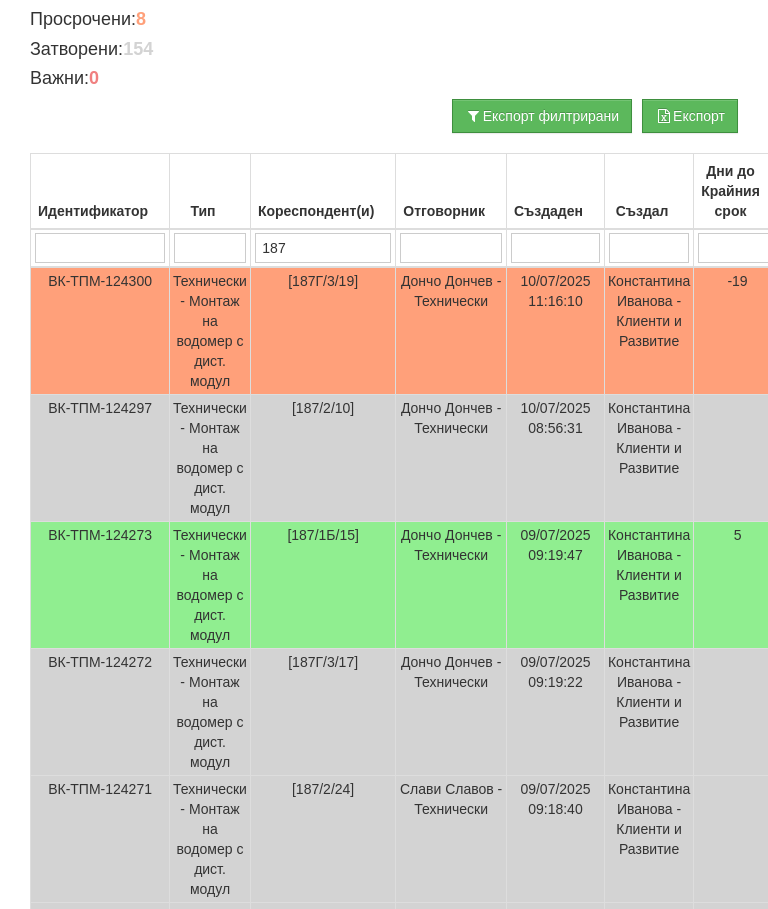 click on "Технически - Монтаж на водомер с дист. модул" at bounding box center [210, 331] 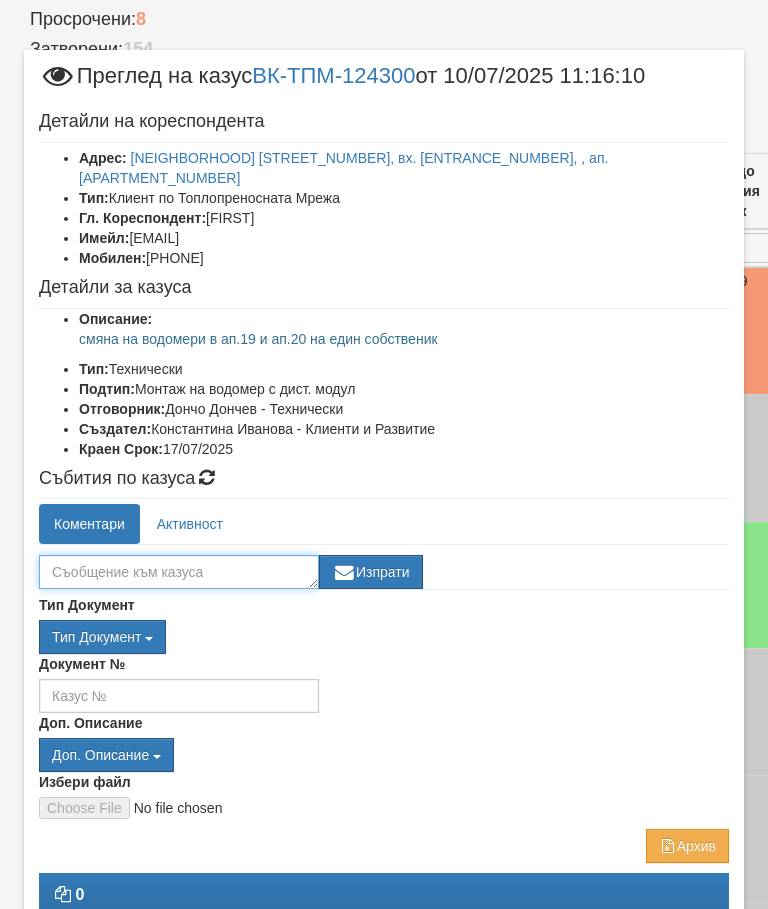 click at bounding box center [179, 572] 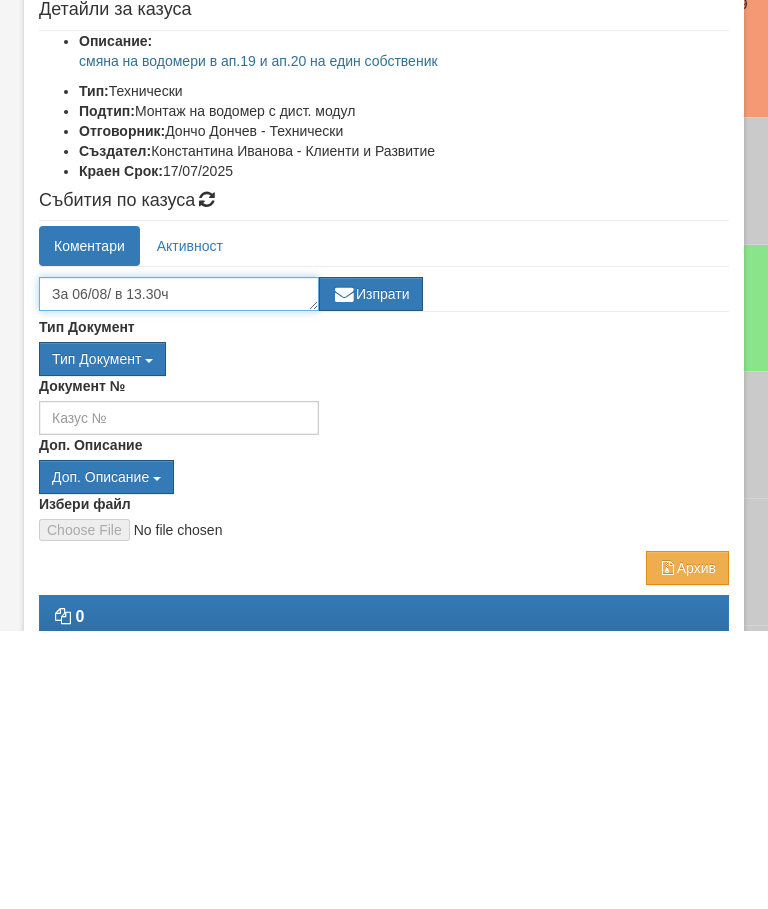 type on "За 06/08/ в 13.30ч" 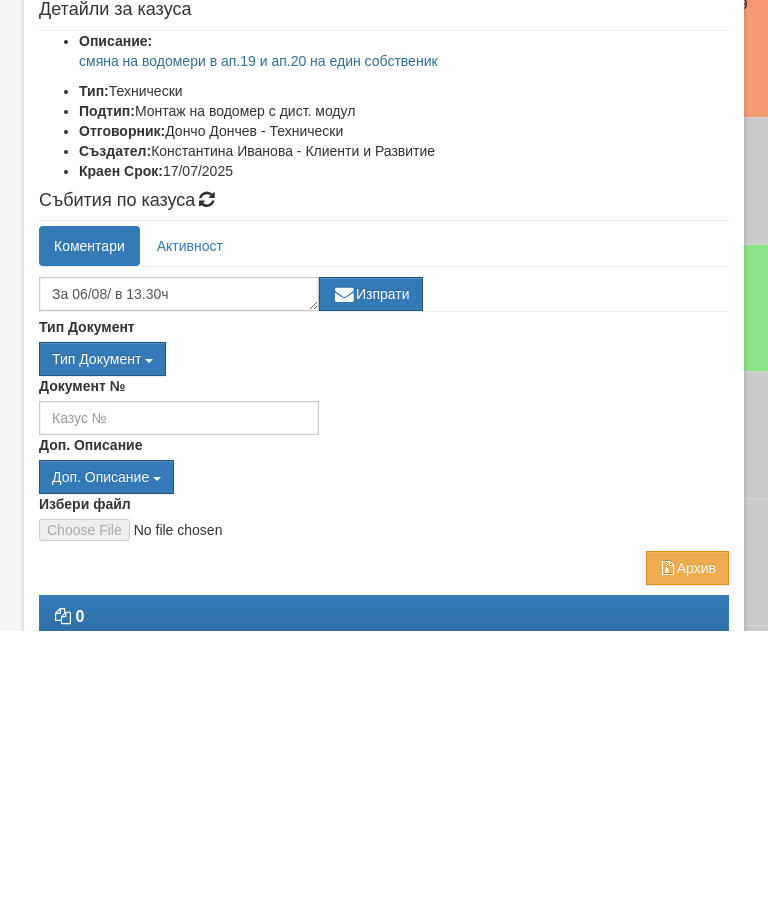 click on "Изпрати" at bounding box center (371, 572) 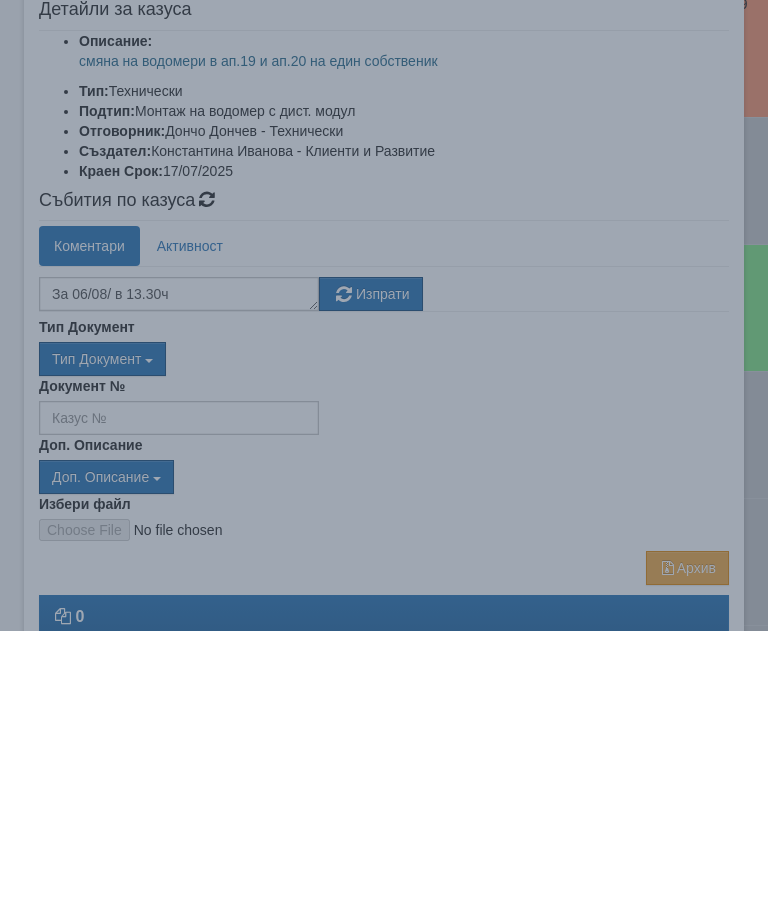 scroll, scrollTop: 646, scrollLeft: 0, axis: vertical 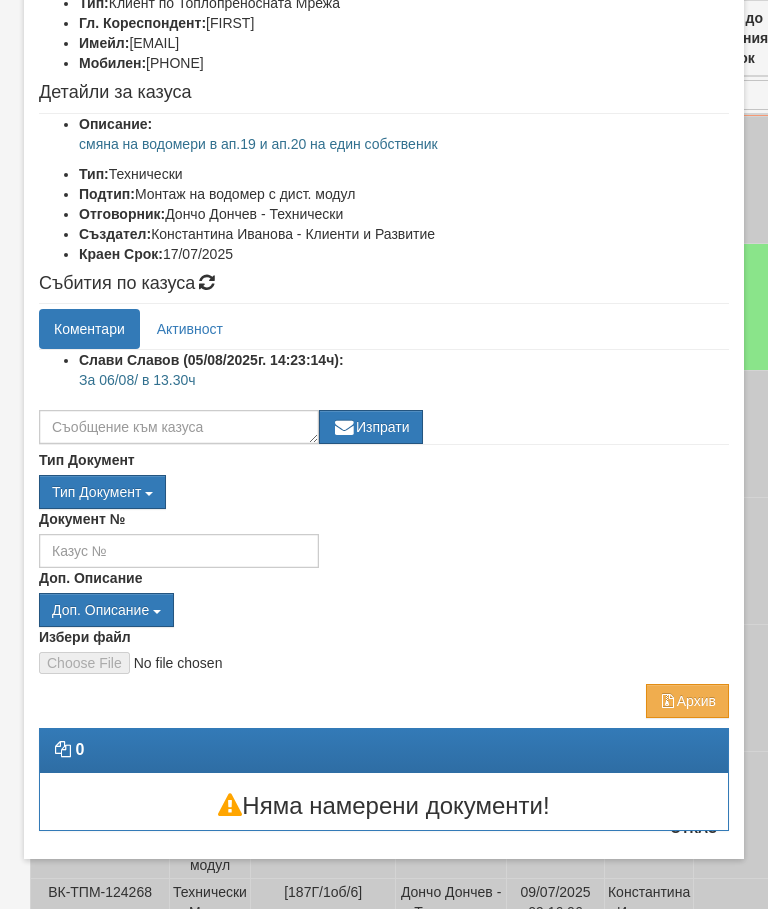 click on "Отказ" at bounding box center (693, 828) 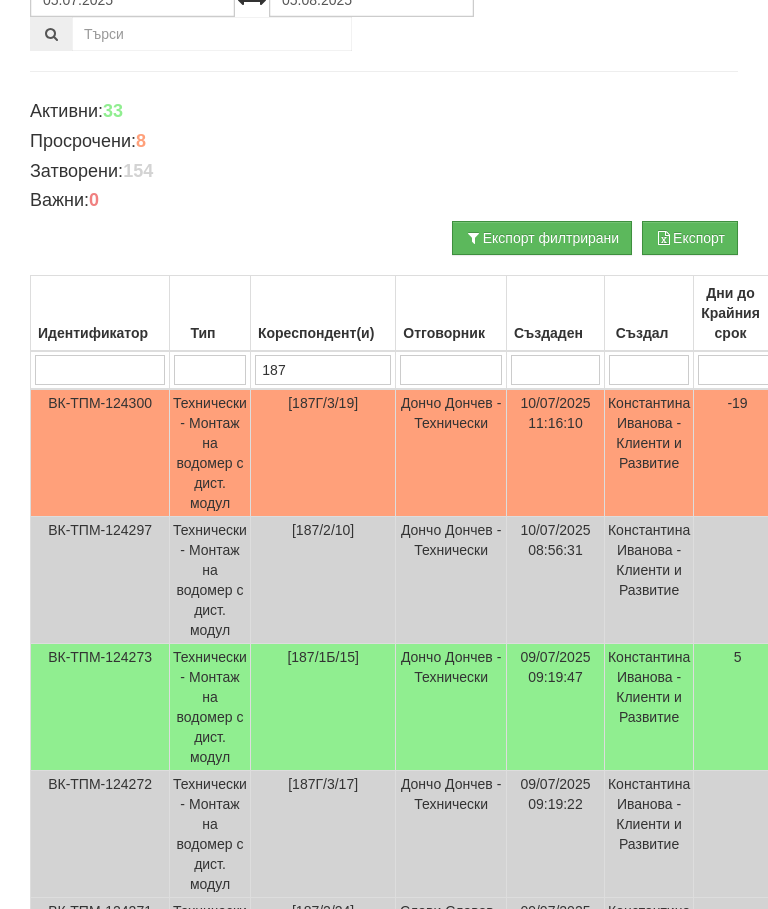 scroll, scrollTop: 0, scrollLeft: 0, axis: both 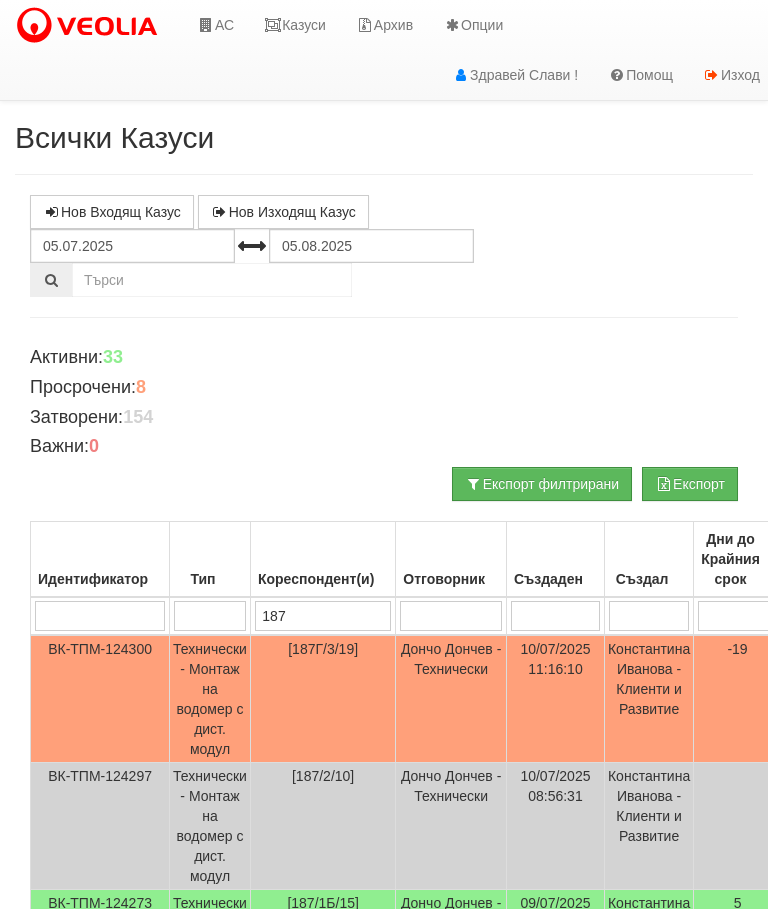 click on "Казуси" at bounding box center (295, 25) 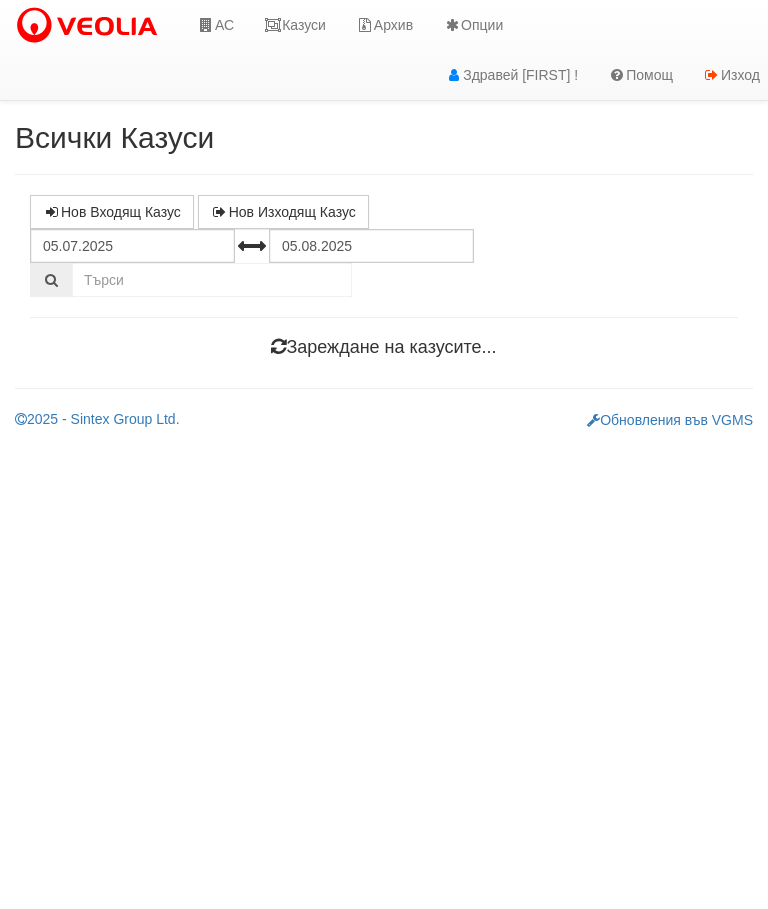 scroll, scrollTop: 0, scrollLeft: 0, axis: both 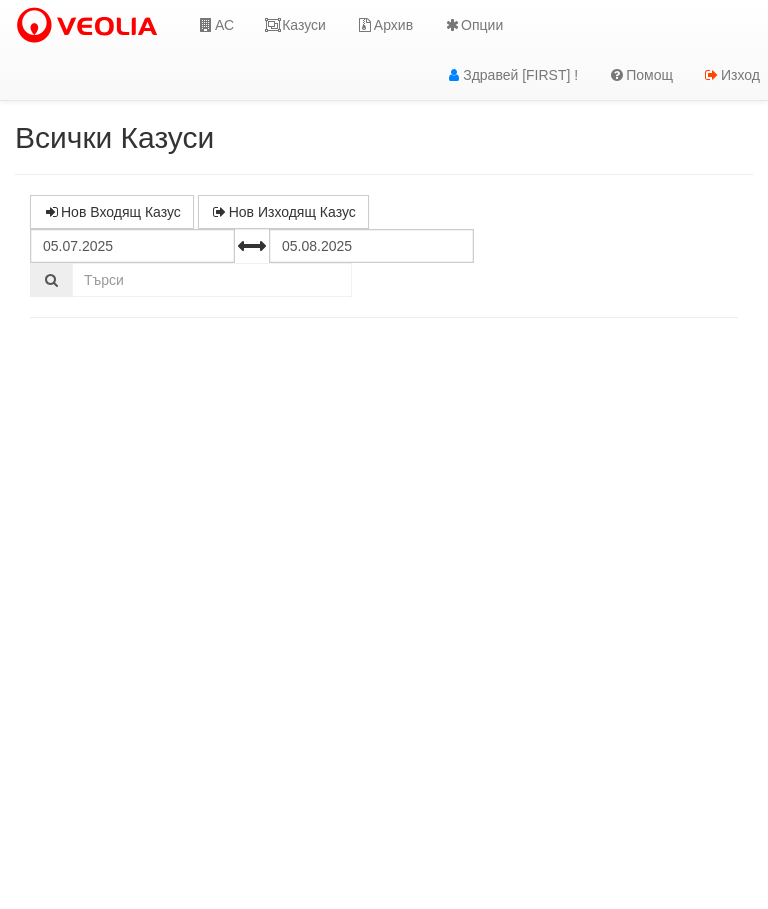 select on "10" 